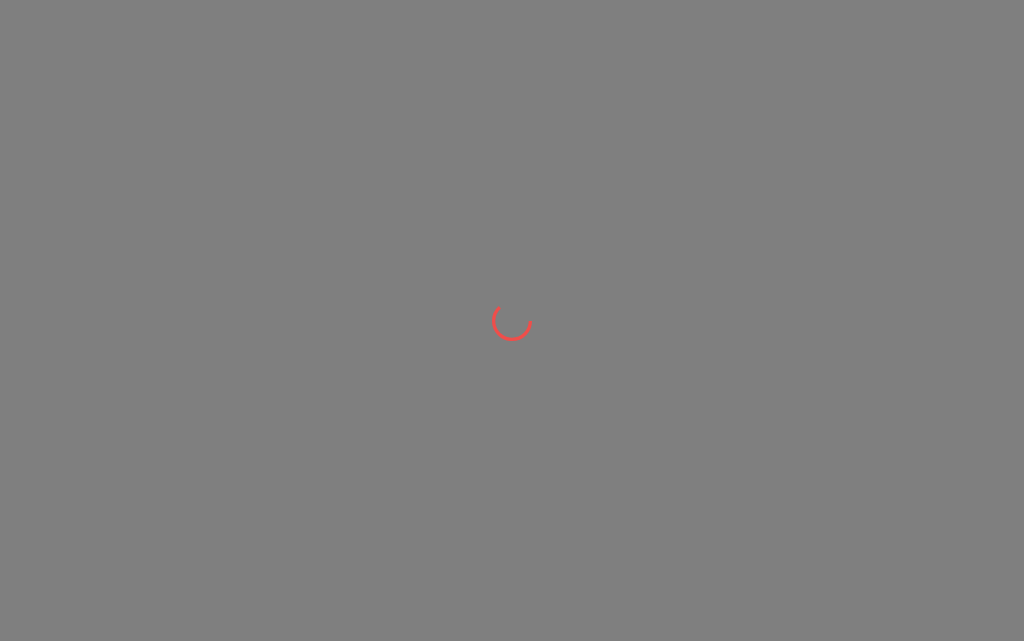scroll, scrollTop: 0, scrollLeft: 0, axis: both 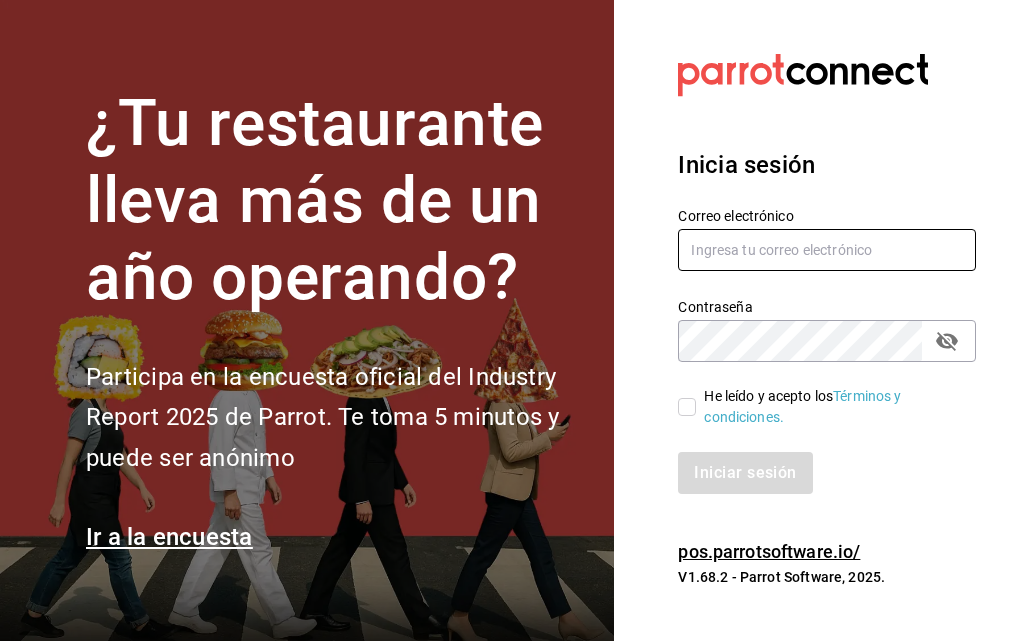 type on "l_davilacuevas@hotmail.com" 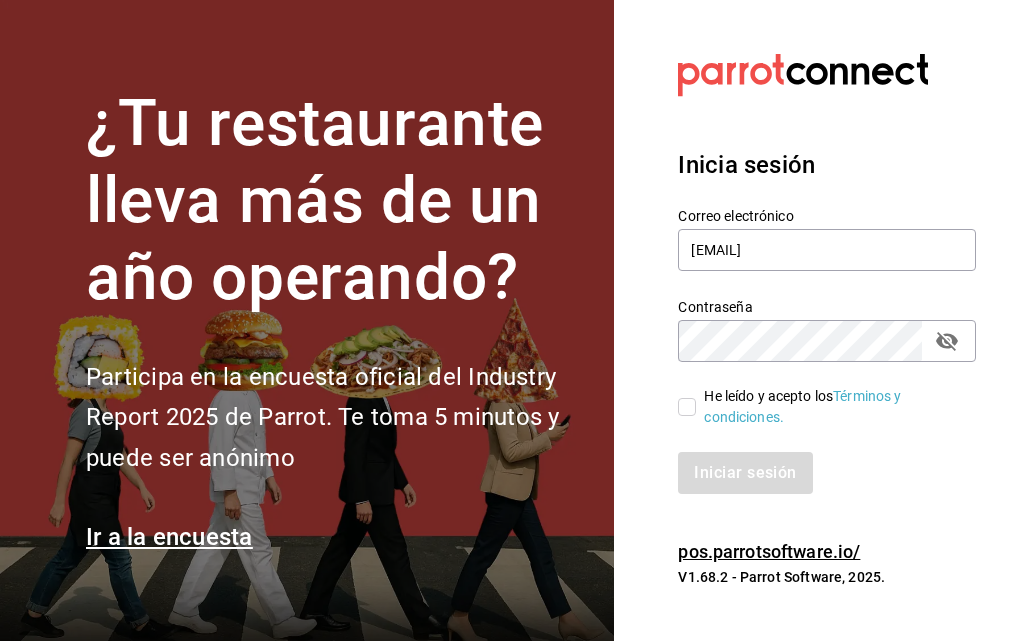click on "He leído y acepto los  Términos y condiciones." at bounding box center [687, 407] 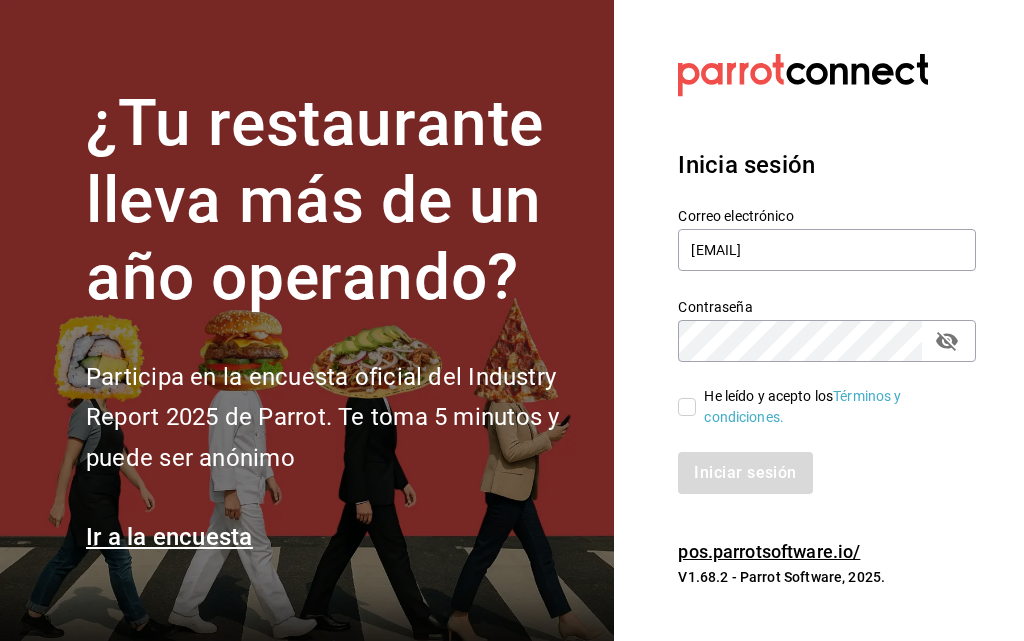 checkbox on "true" 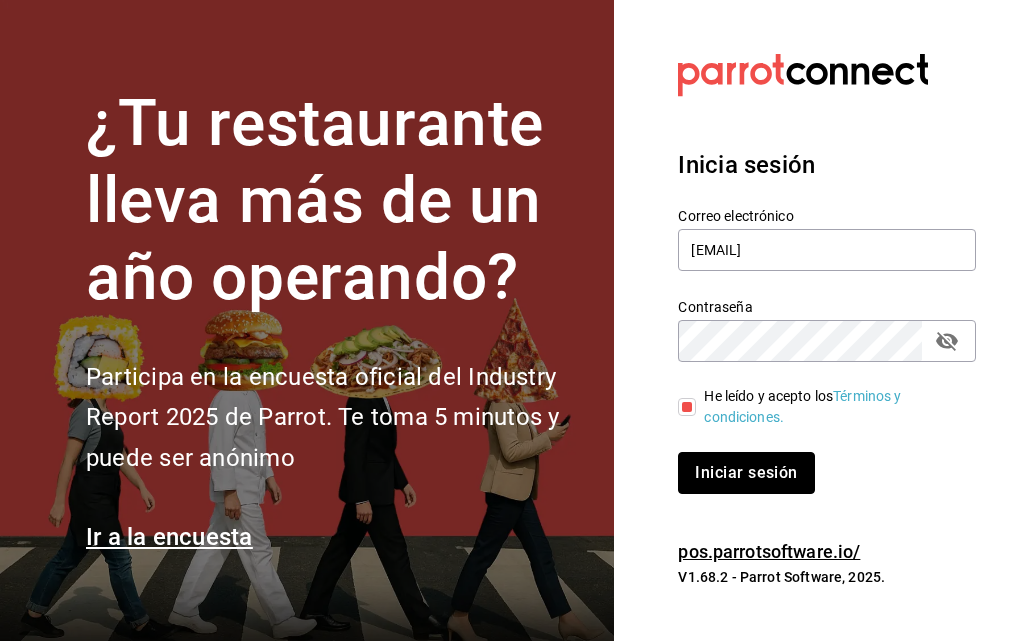 click on "Iniciar sesión" at bounding box center (746, 473) 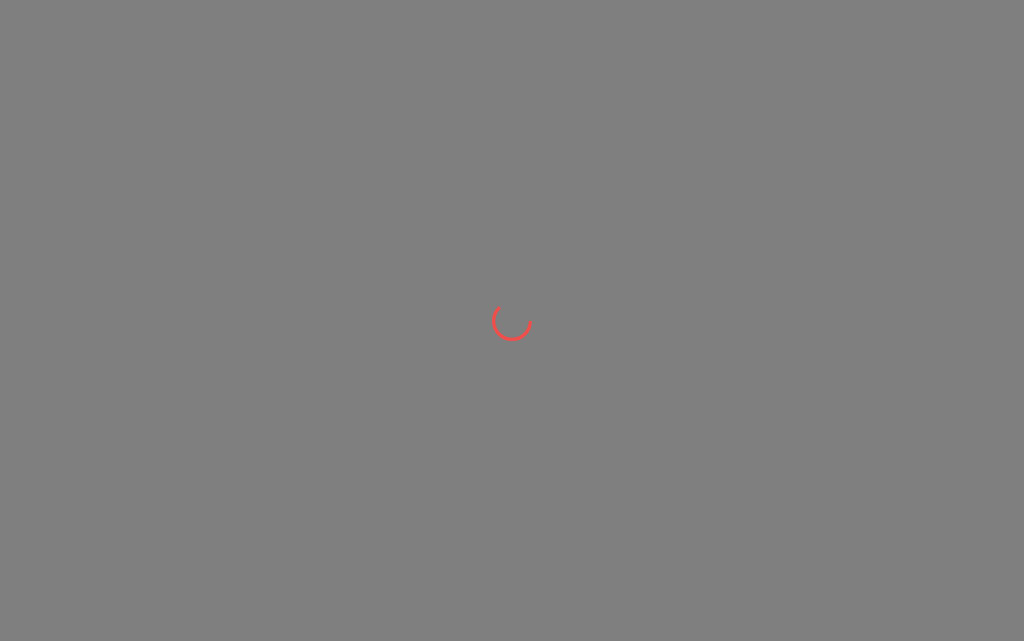 scroll, scrollTop: 0, scrollLeft: 0, axis: both 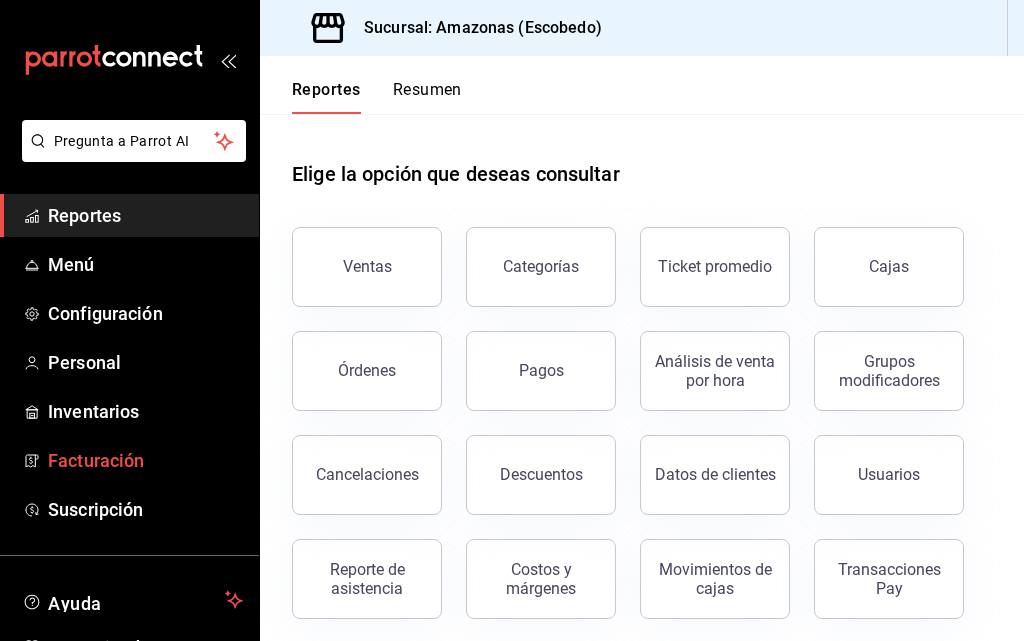 click on "Facturación" at bounding box center (145, 460) 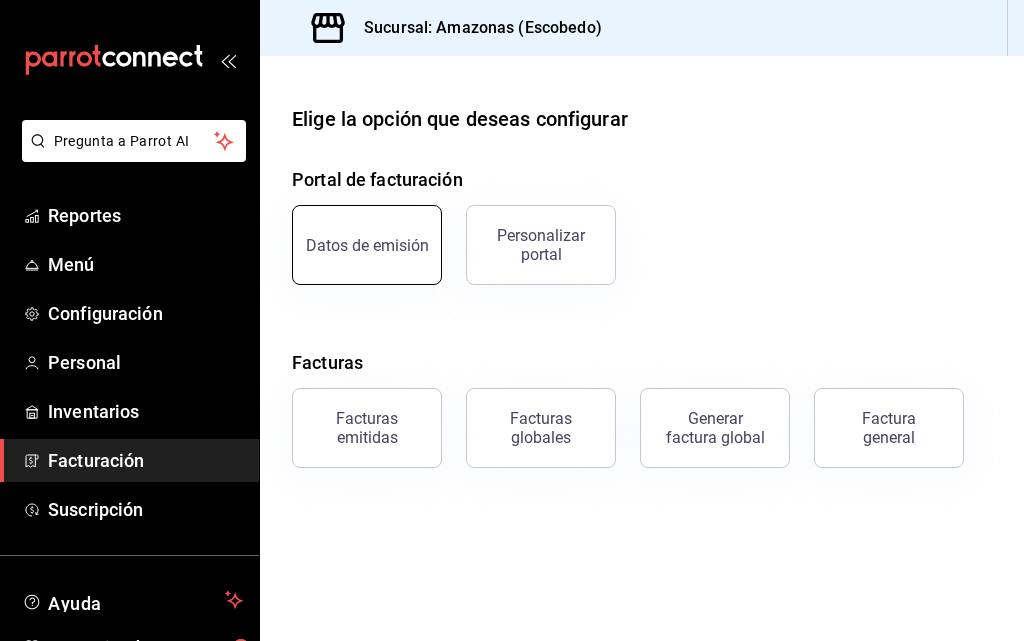 click on "Datos de emisión" at bounding box center (367, 245) 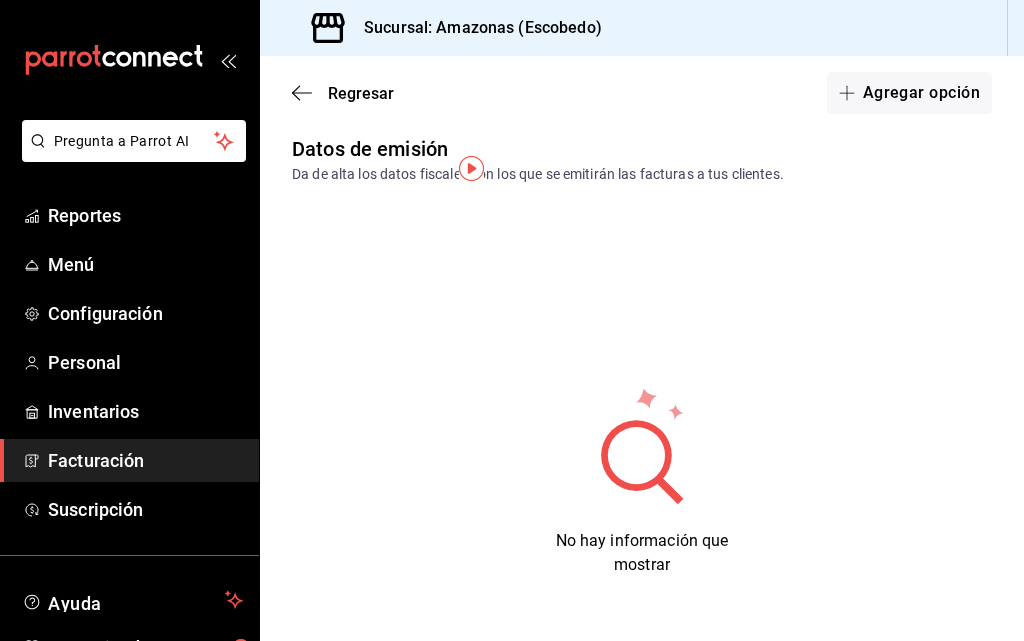 scroll, scrollTop: 0, scrollLeft: 0, axis: both 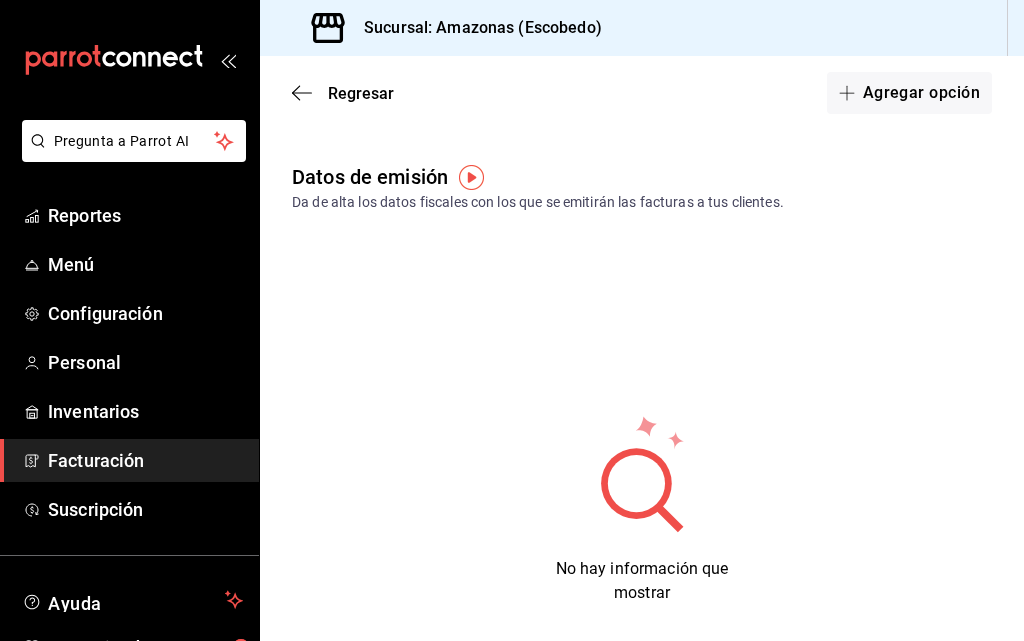 click on "Facturación" at bounding box center (145, 460) 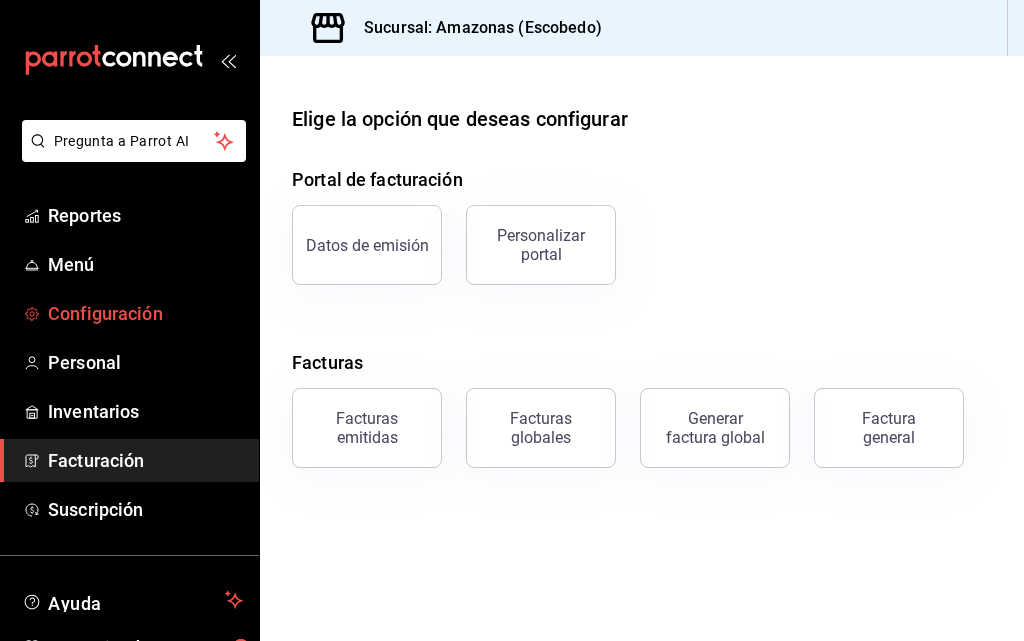 click on "Configuración" at bounding box center [145, 313] 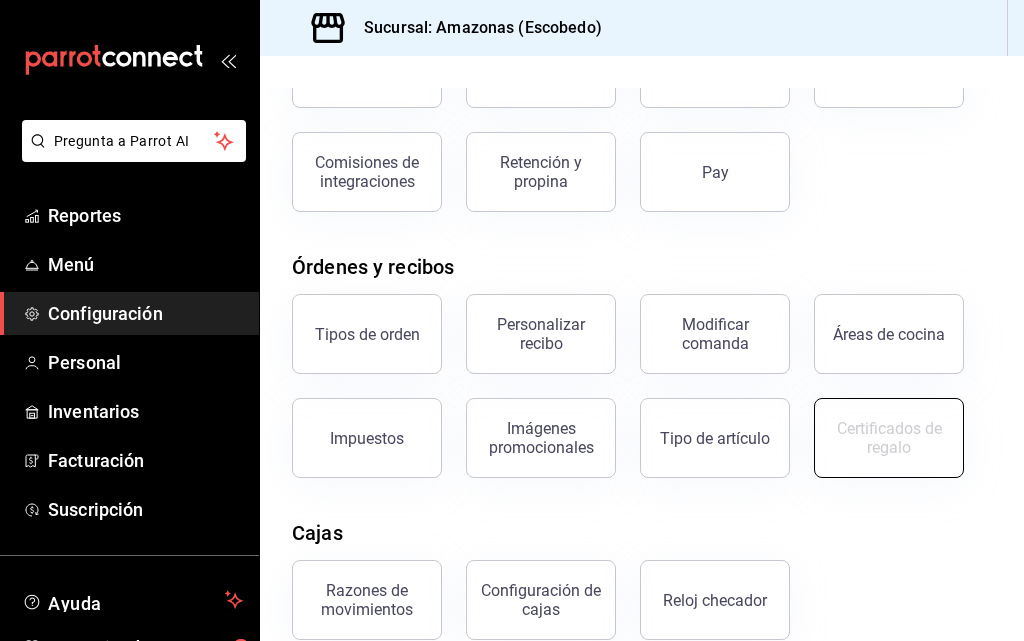 scroll, scrollTop: 173, scrollLeft: 0, axis: vertical 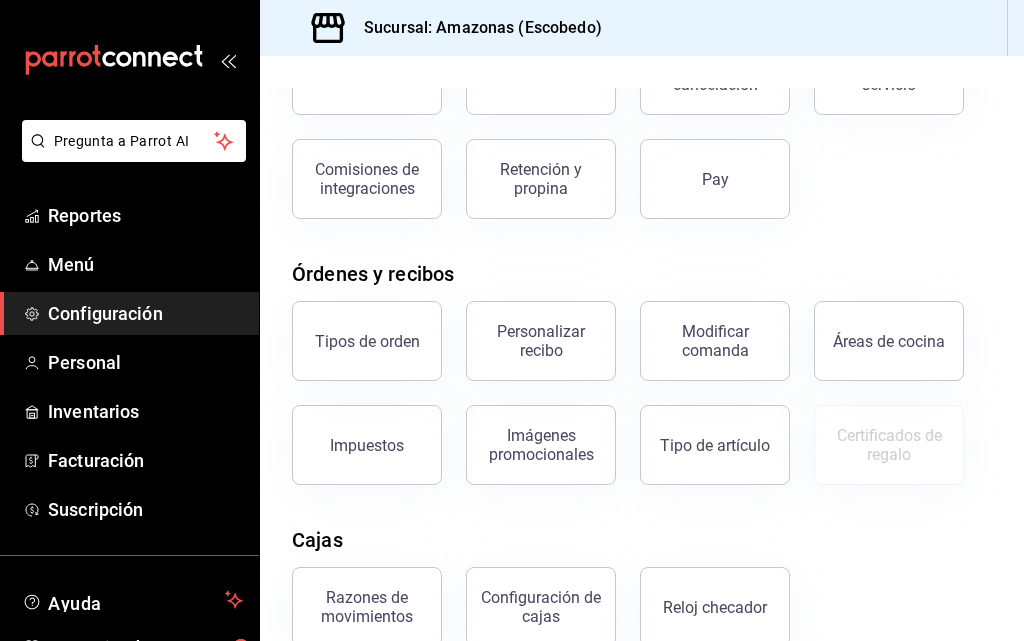 click on "Impuestos" at bounding box center (367, 445) 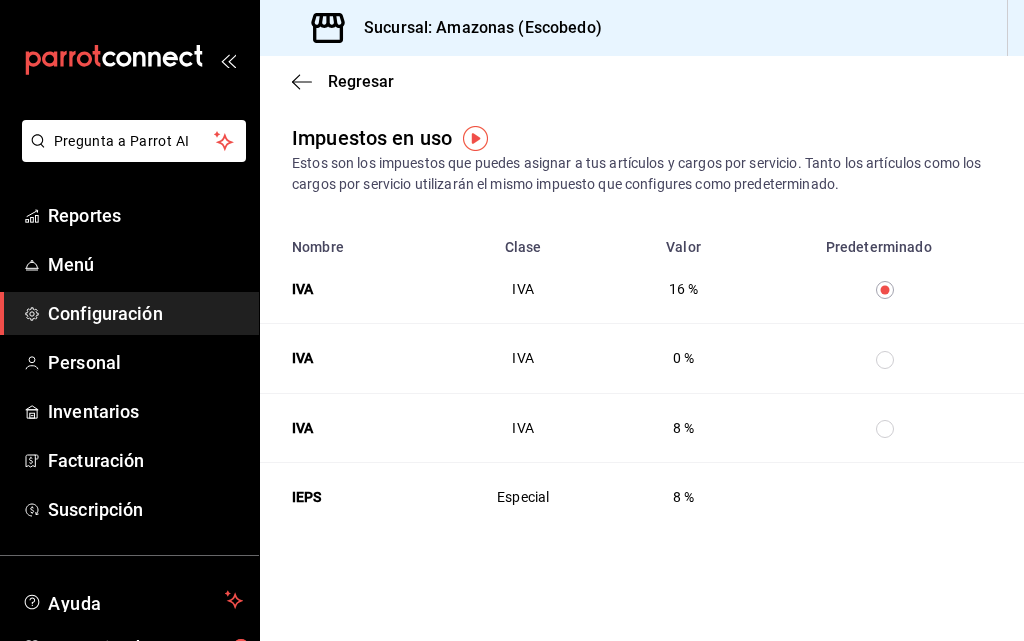click on "Regresar" at bounding box center [642, 81] 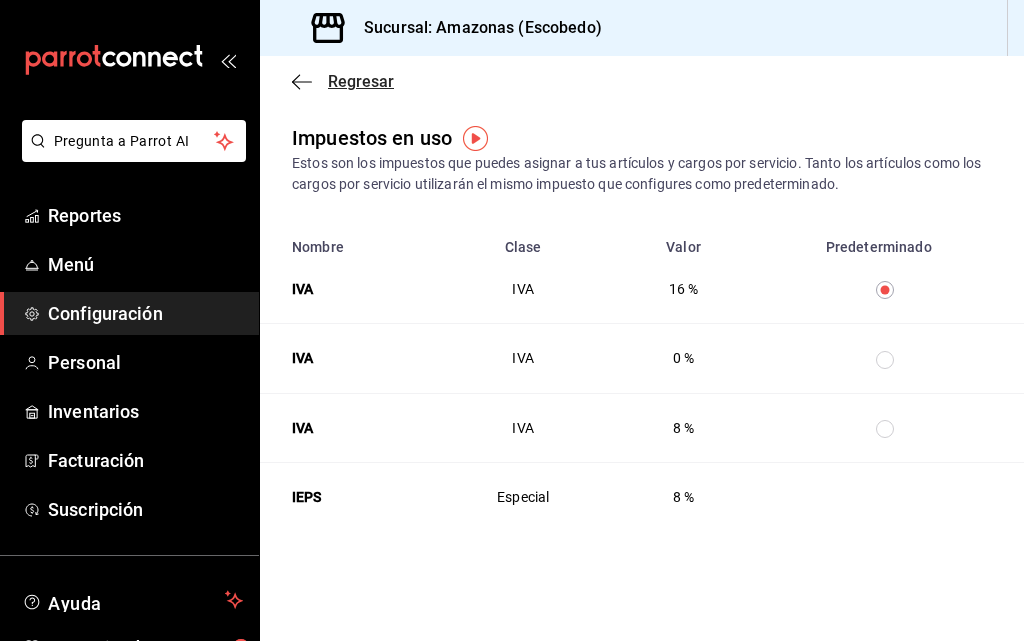 click 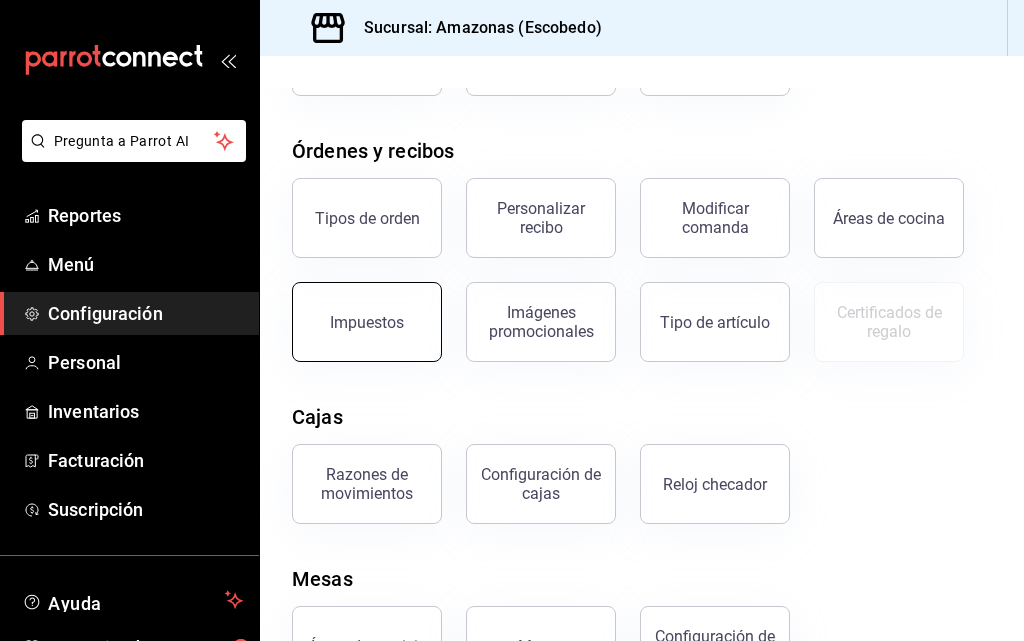 scroll, scrollTop: 273, scrollLeft: 0, axis: vertical 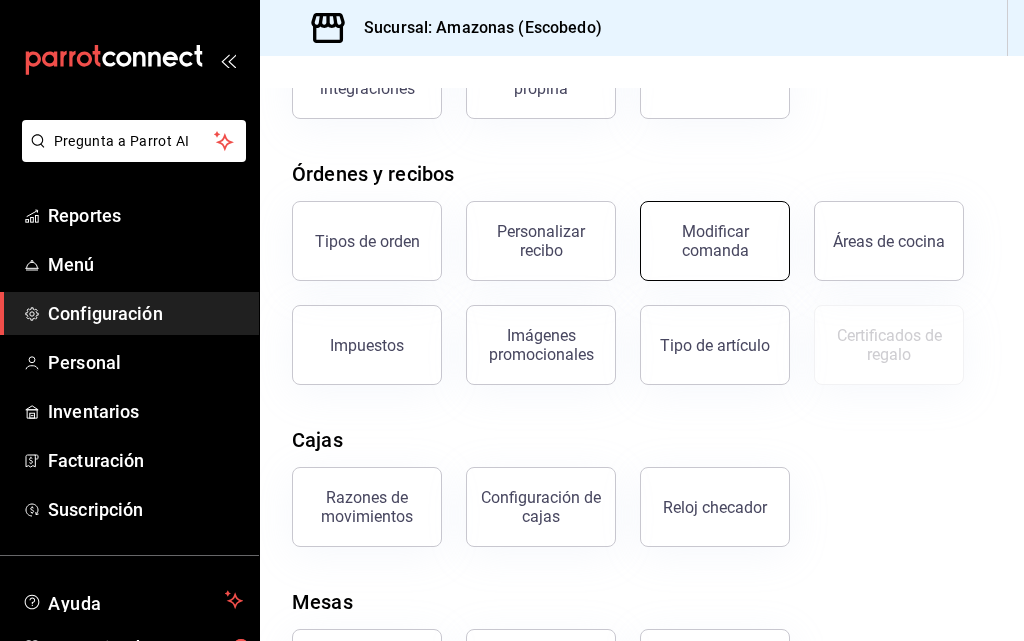 click on "Modificar comanda" at bounding box center (715, 241) 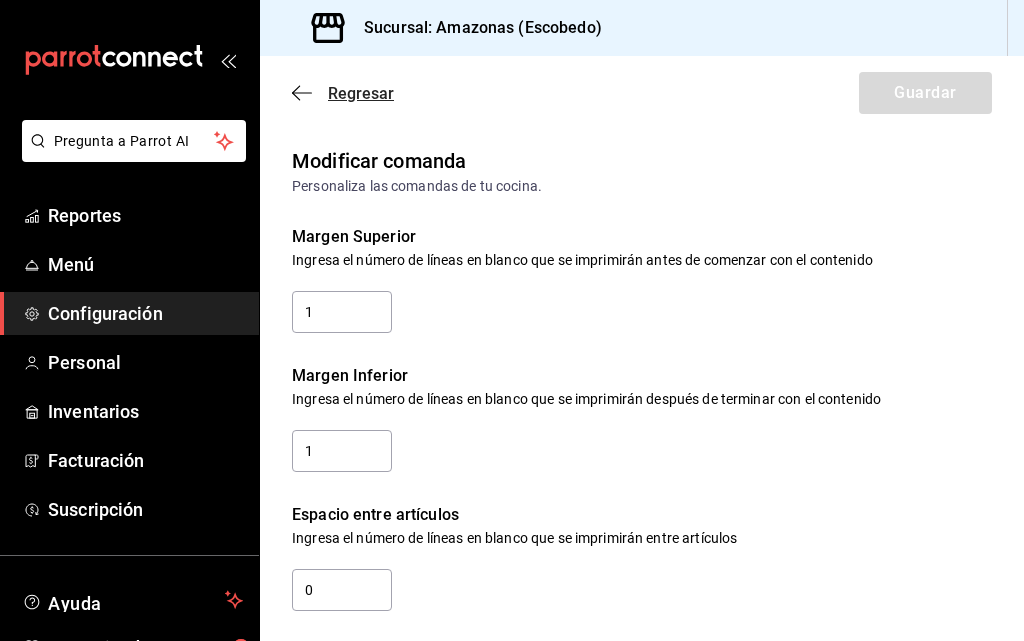 scroll, scrollTop: 200, scrollLeft: 0, axis: vertical 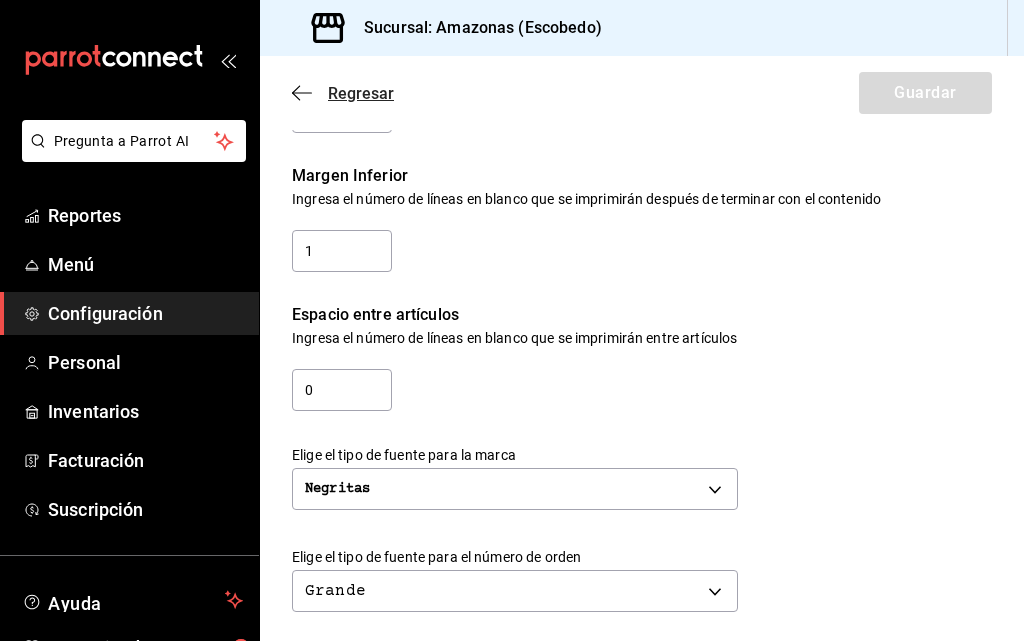 click on "Regresar" at bounding box center [361, 93] 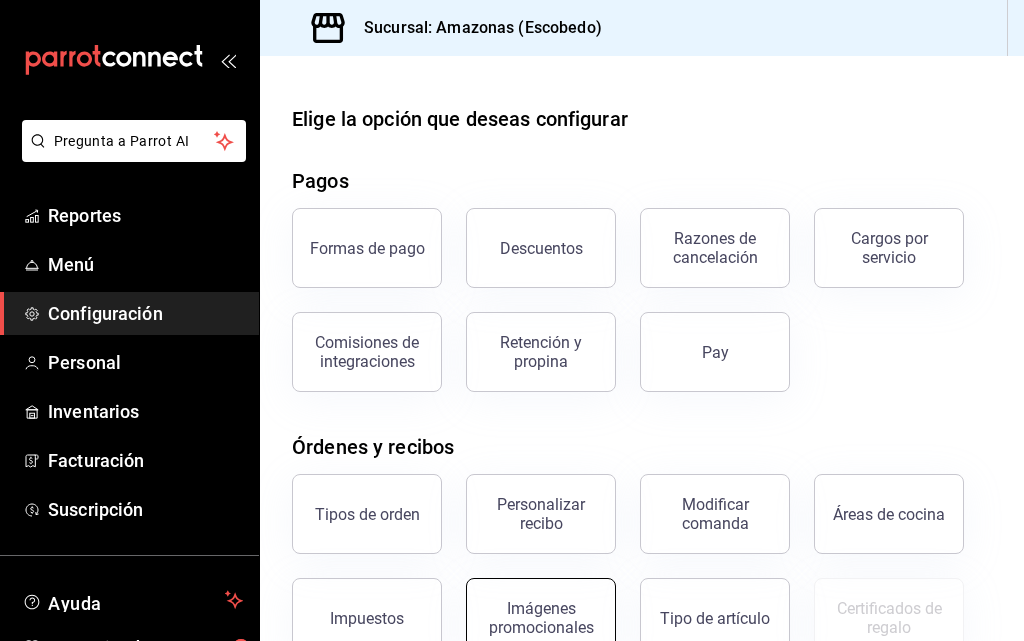 scroll, scrollTop: 300, scrollLeft: 0, axis: vertical 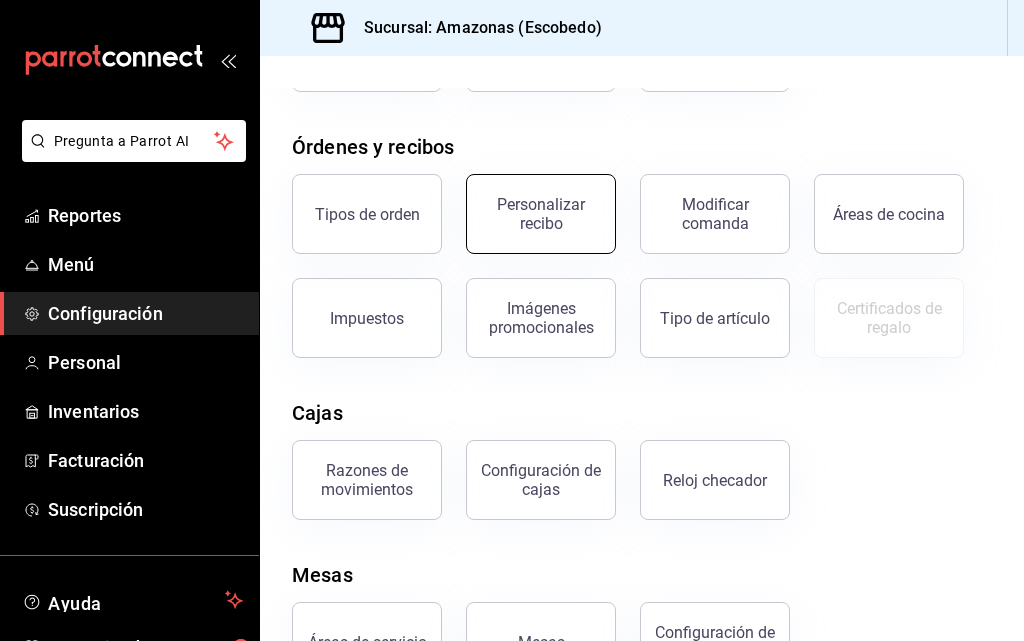 click on "Personalizar recibo" at bounding box center [541, 214] 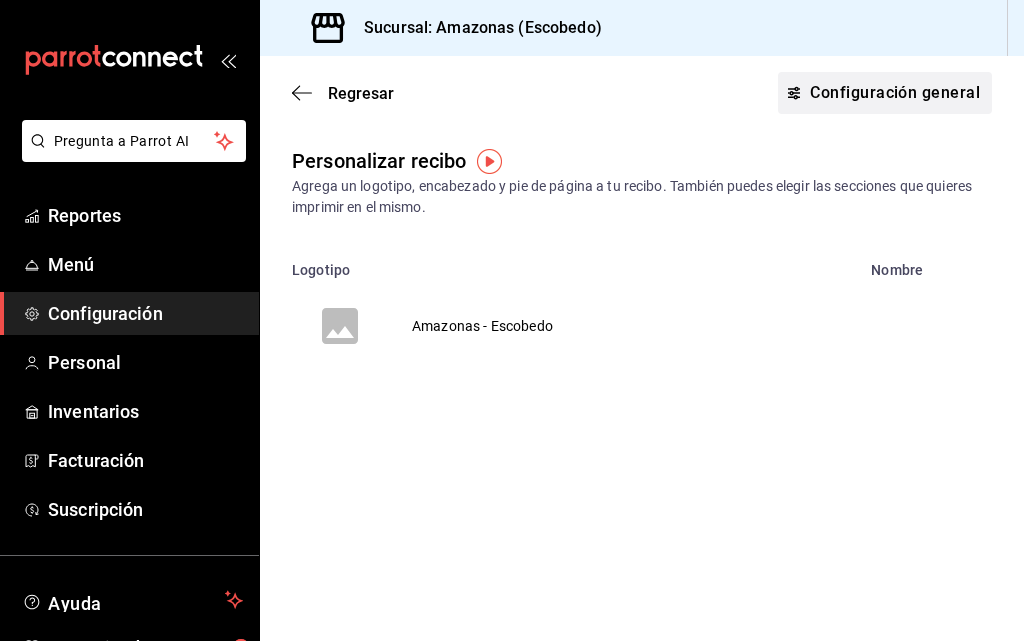 click on "Configuración general" at bounding box center [885, 93] 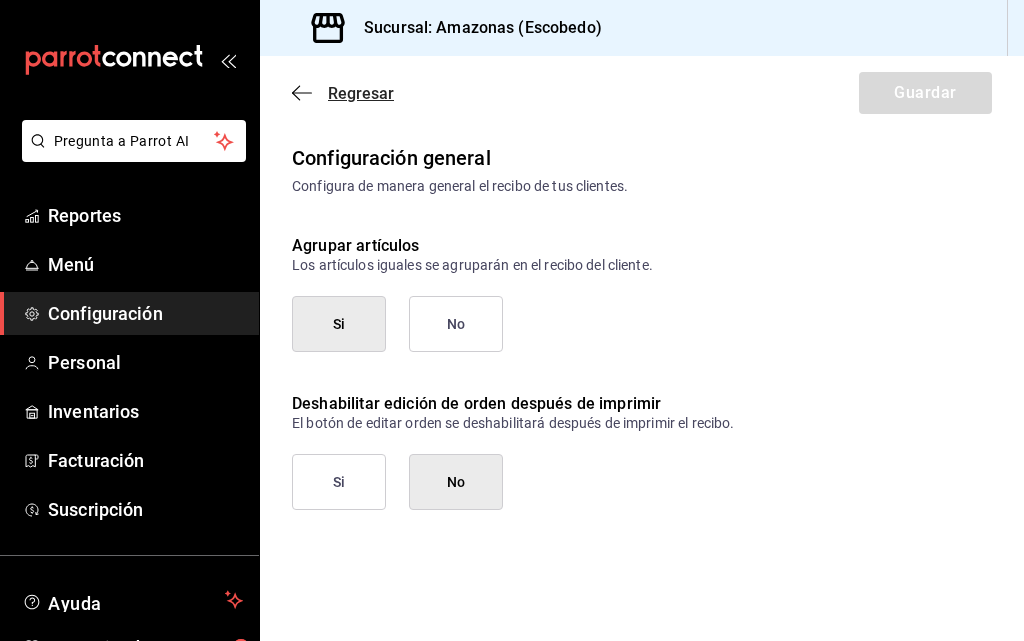click on "Regresar" at bounding box center [361, 93] 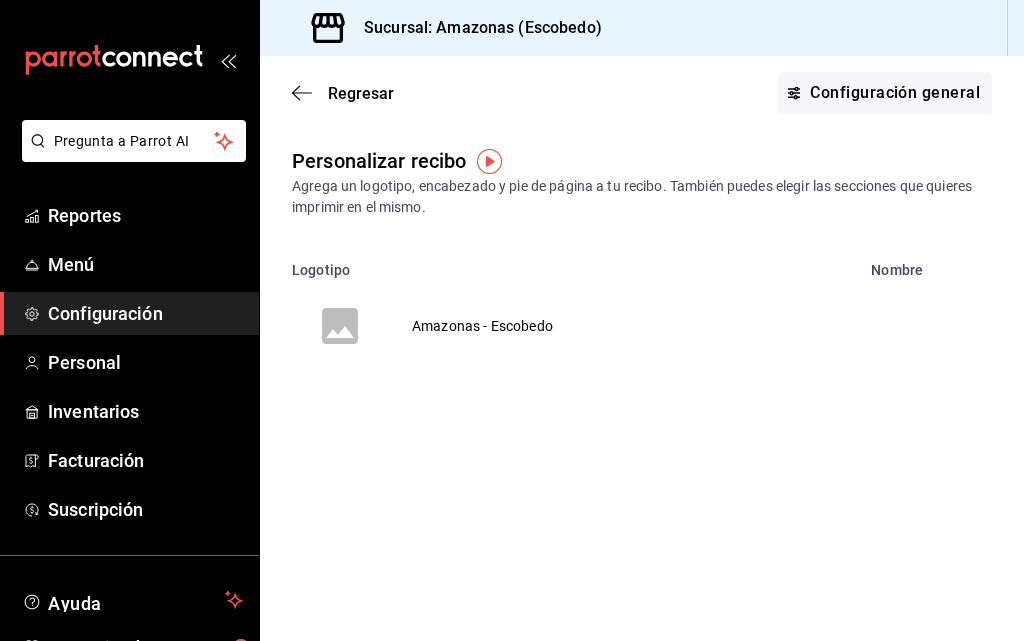 click on "Configuración" at bounding box center [145, 313] 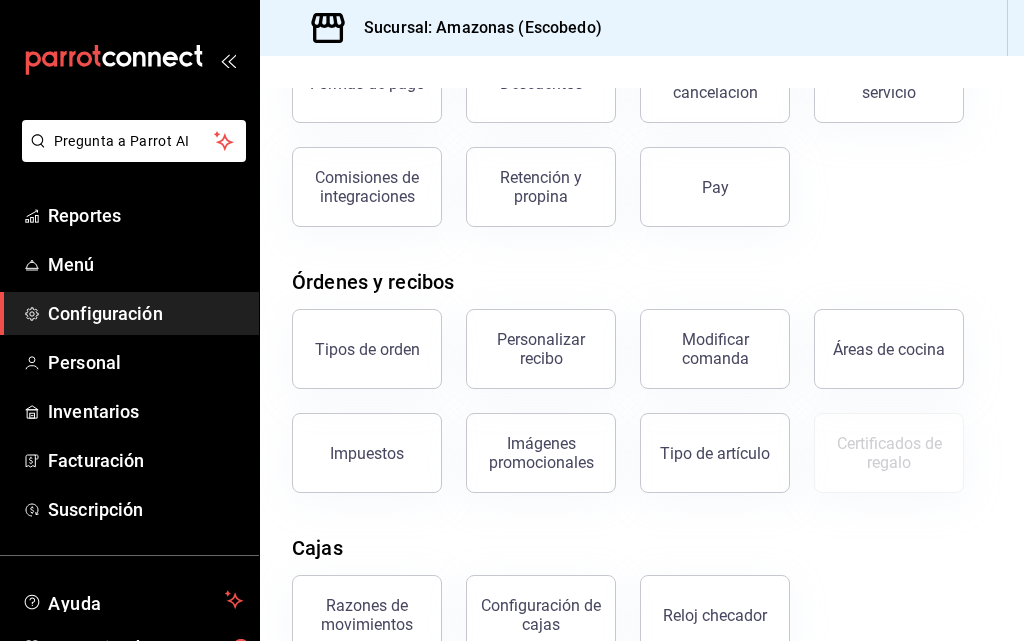 scroll, scrollTop: 200, scrollLeft: 0, axis: vertical 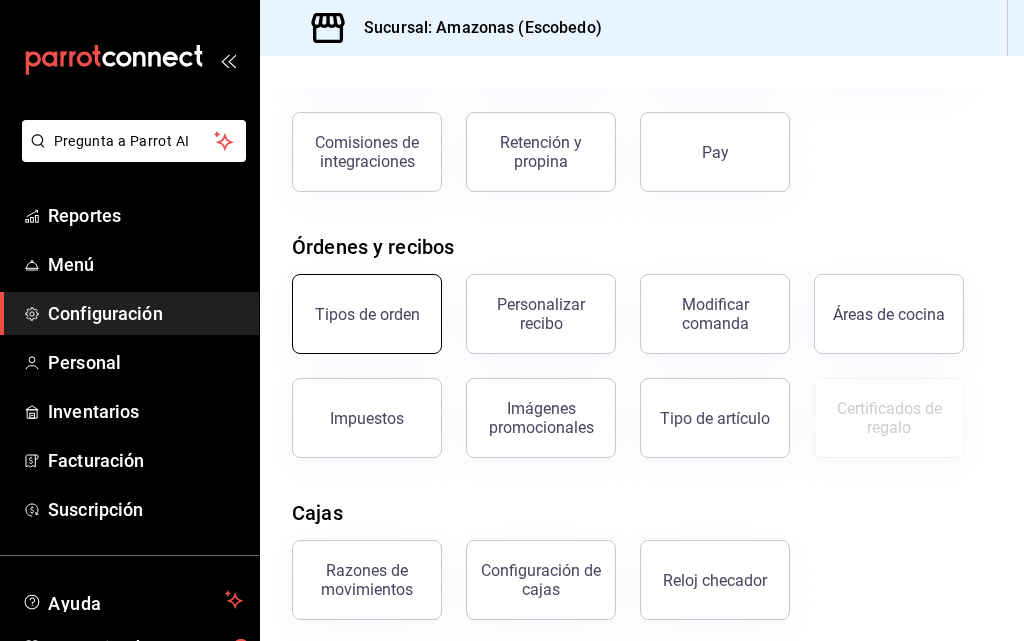click on "Tipos de orden" at bounding box center (367, 314) 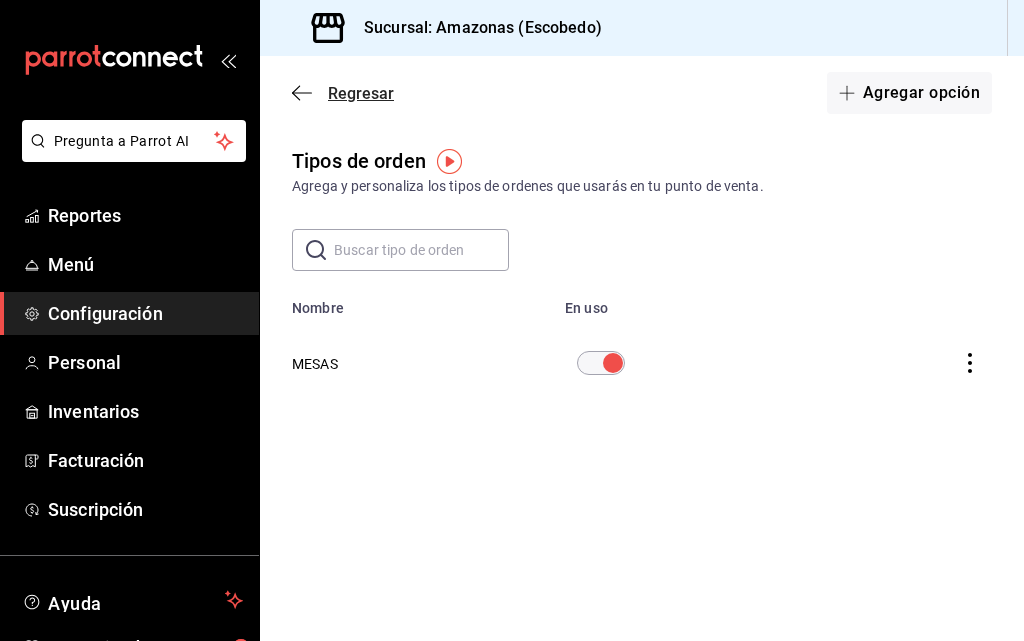 click on "Regresar" at bounding box center [361, 93] 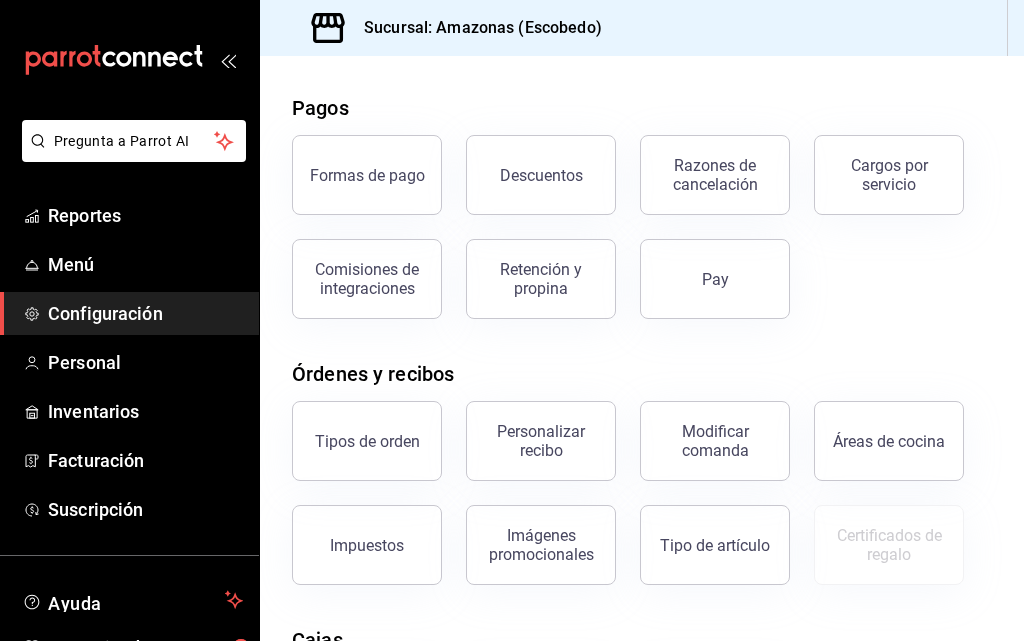 scroll, scrollTop: 0, scrollLeft: 0, axis: both 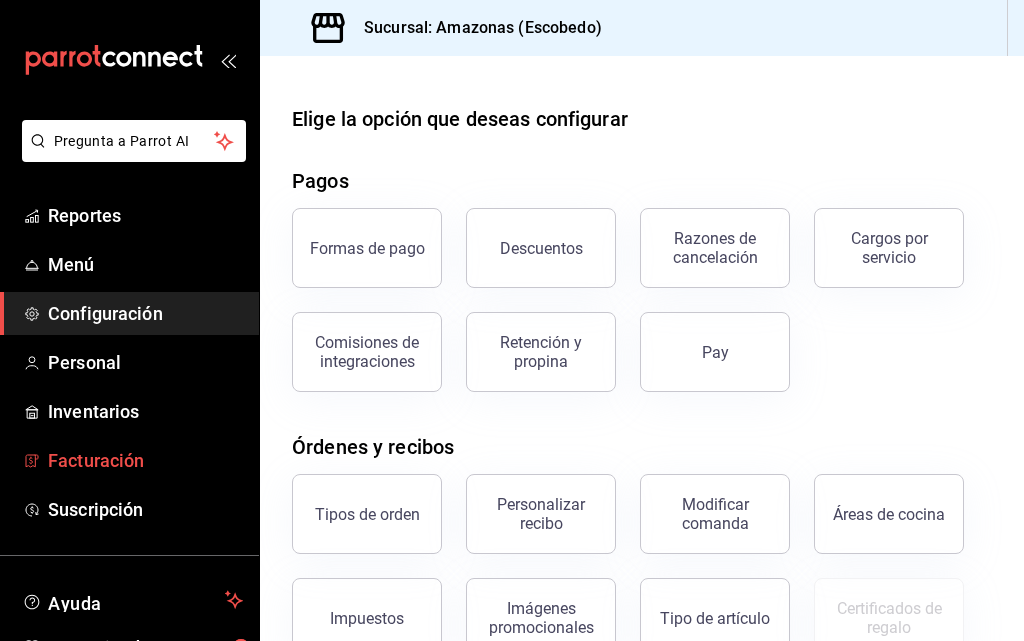 click on "Facturación" at bounding box center [145, 460] 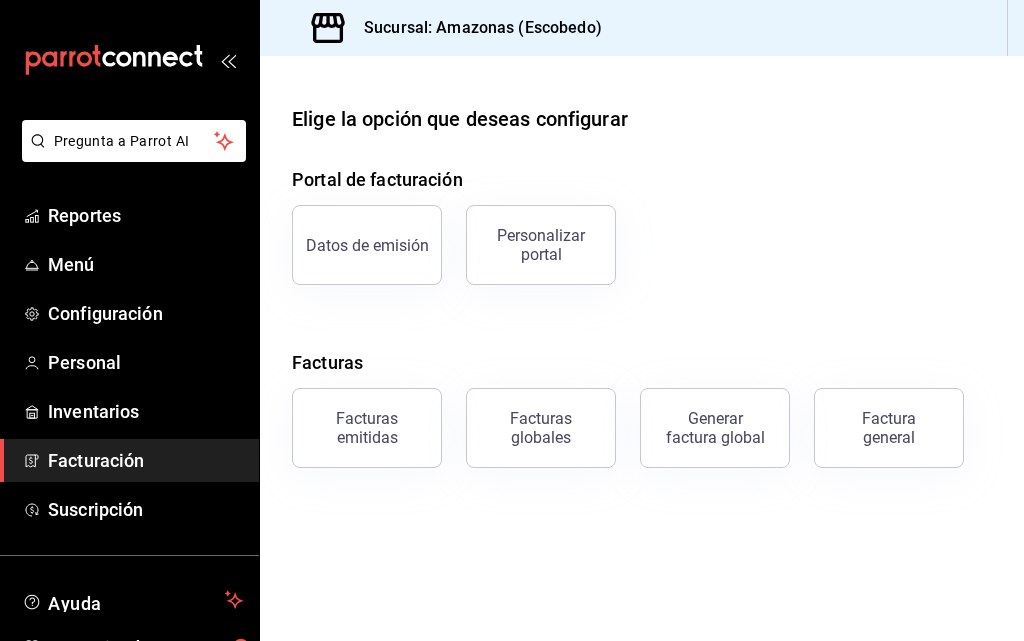 click on "Factura general" at bounding box center [889, 428] 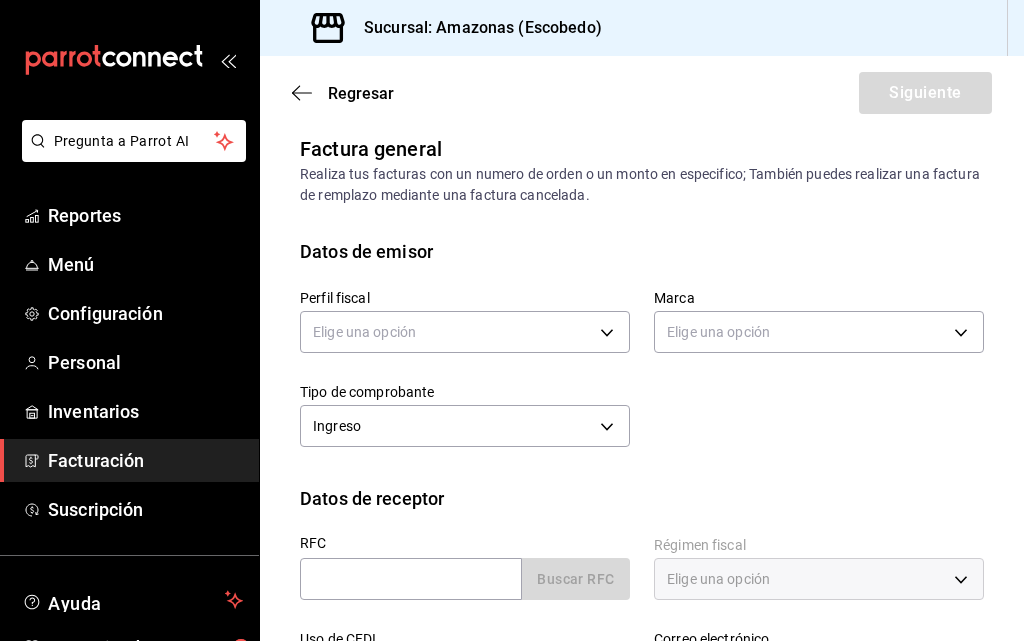 scroll, scrollTop: 0, scrollLeft: 0, axis: both 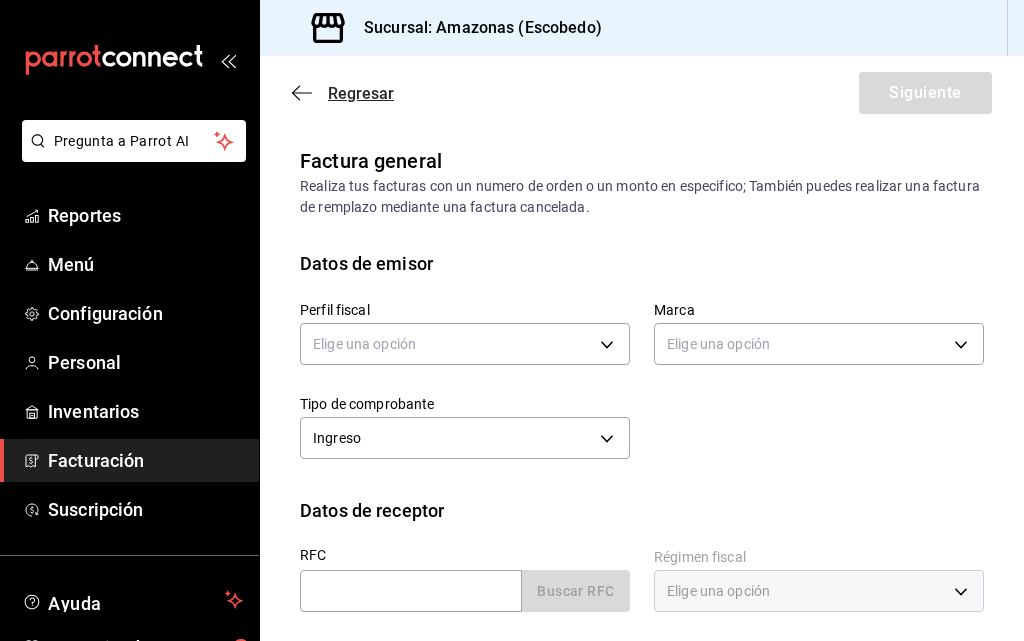 click on "Regresar" at bounding box center (361, 93) 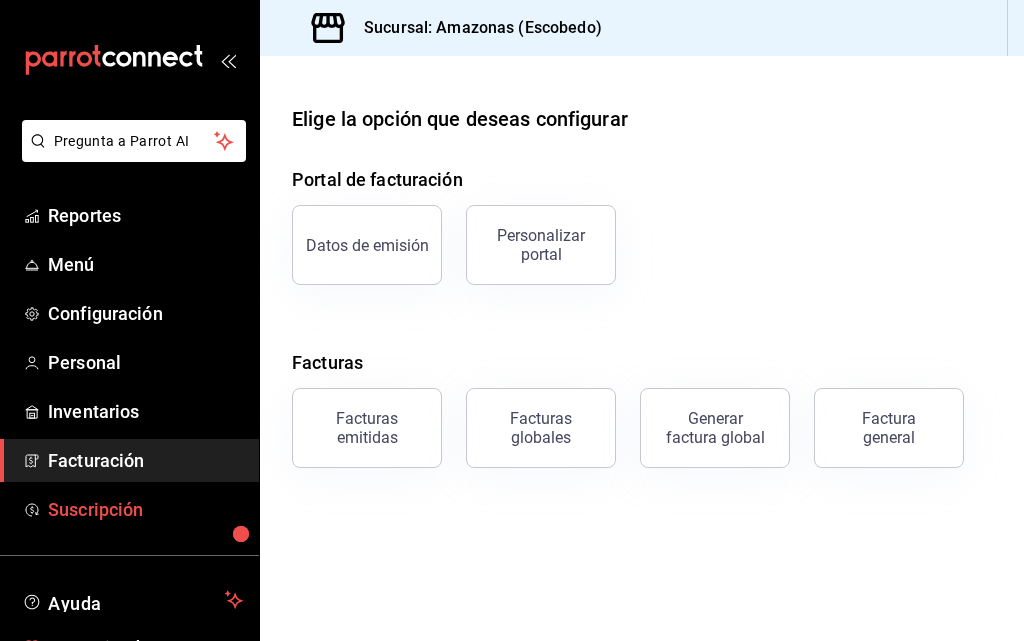 scroll, scrollTop: 114, scrollLeft: 0, axis: vertical 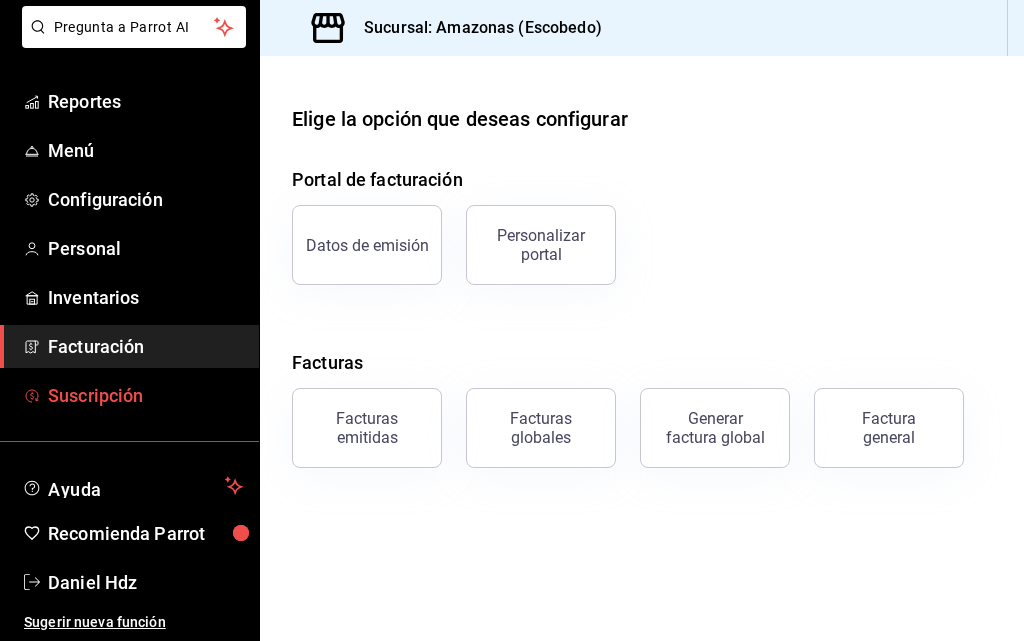 click on "Suscripción" at bounding box center (145, 395) 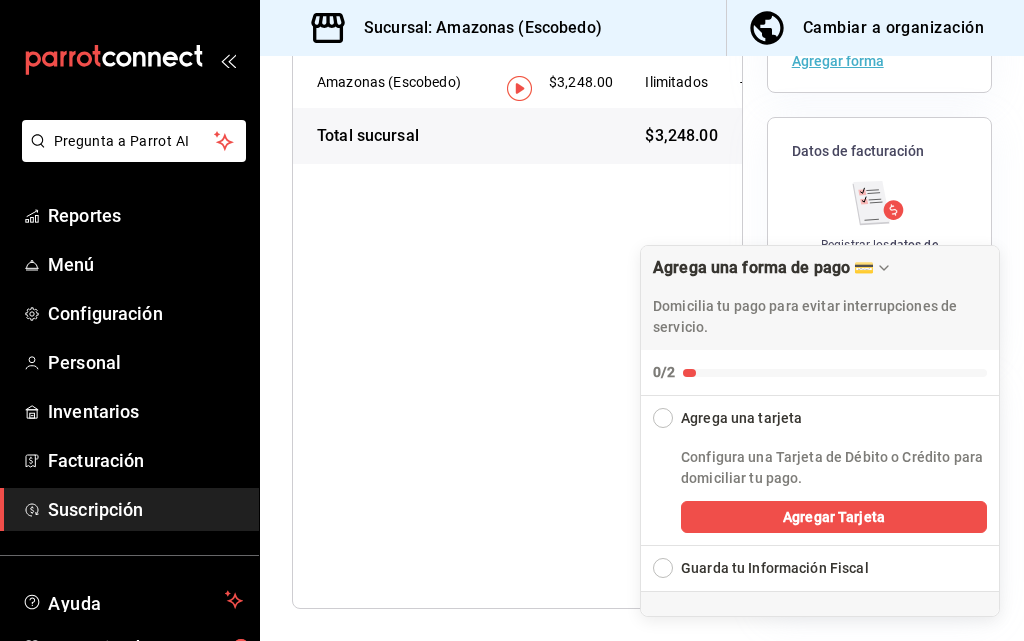 scroll, scrollTop: 15, scrollLeft: 0, axis: vertical 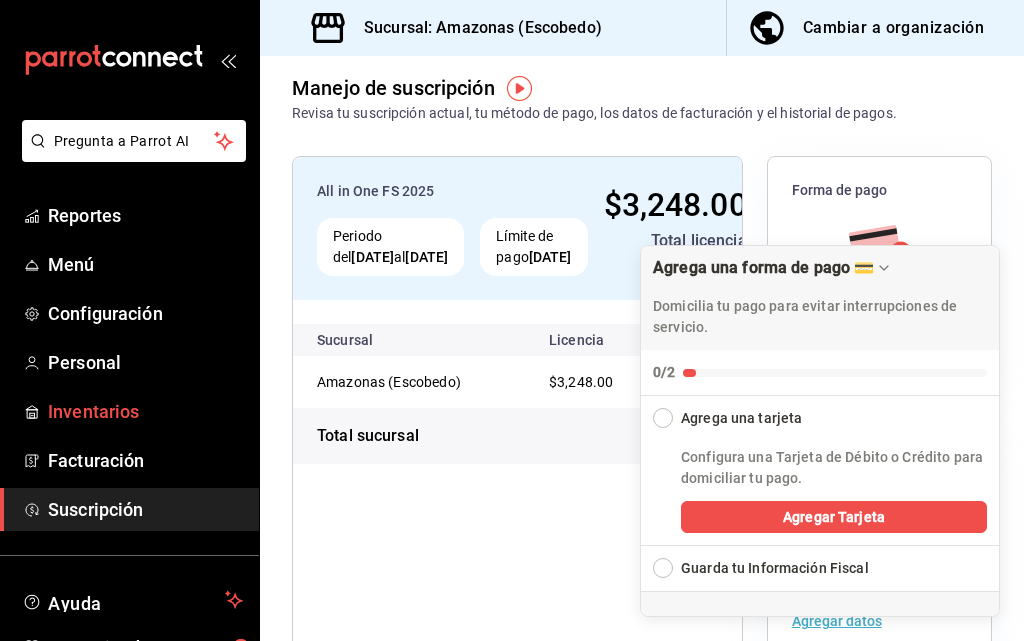 click on "Inventarios" at bounding box center [145, 411] 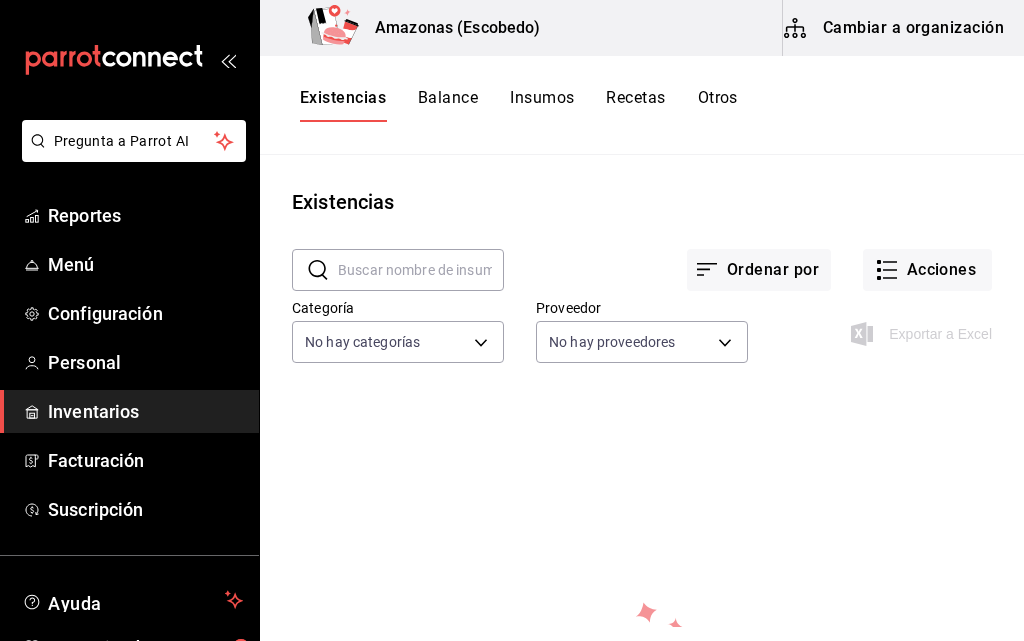 scroll, scrollTop: 29, scrollLeft: 0, axis: vertical 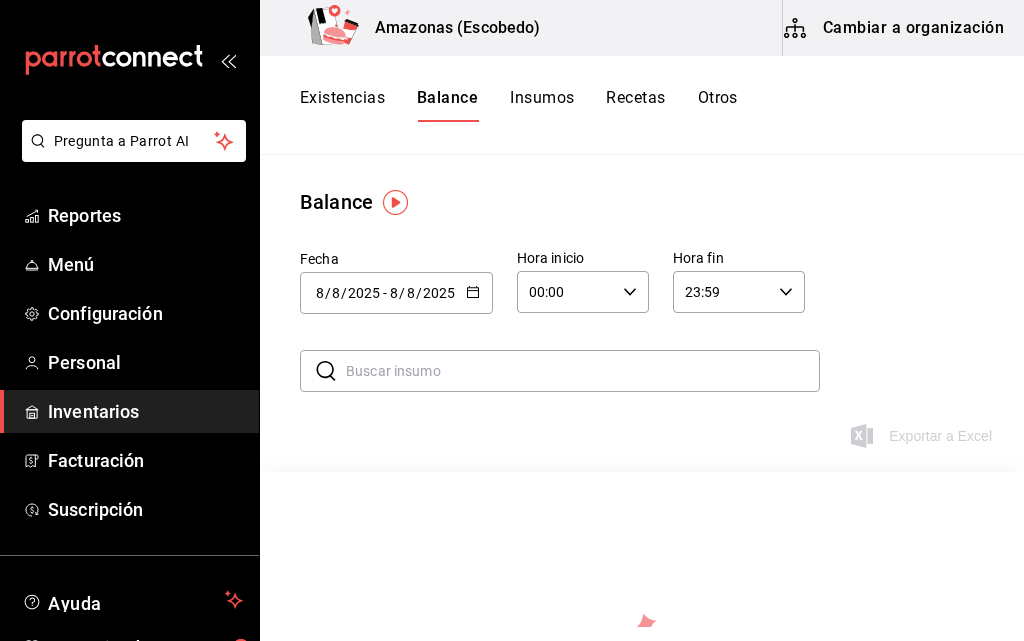 type 